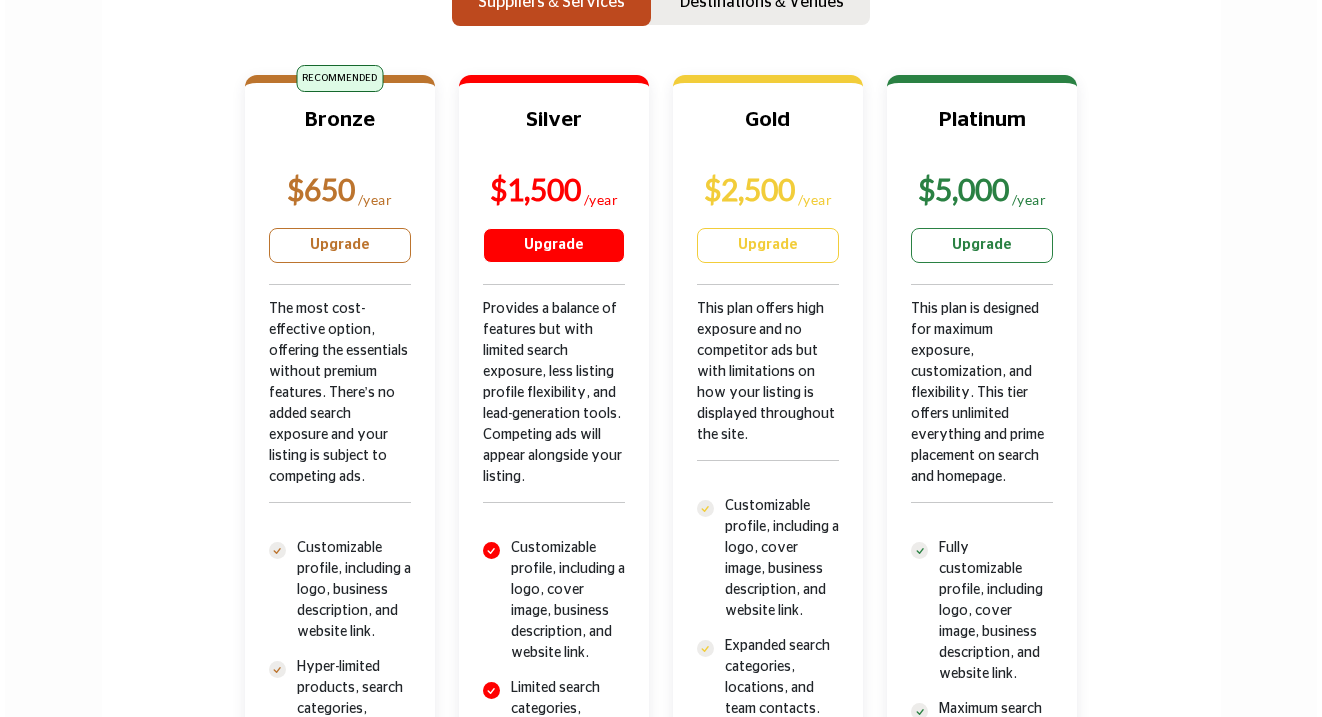 scroll, scrollTop: 743, scrollLeft: 0, axis: vertical 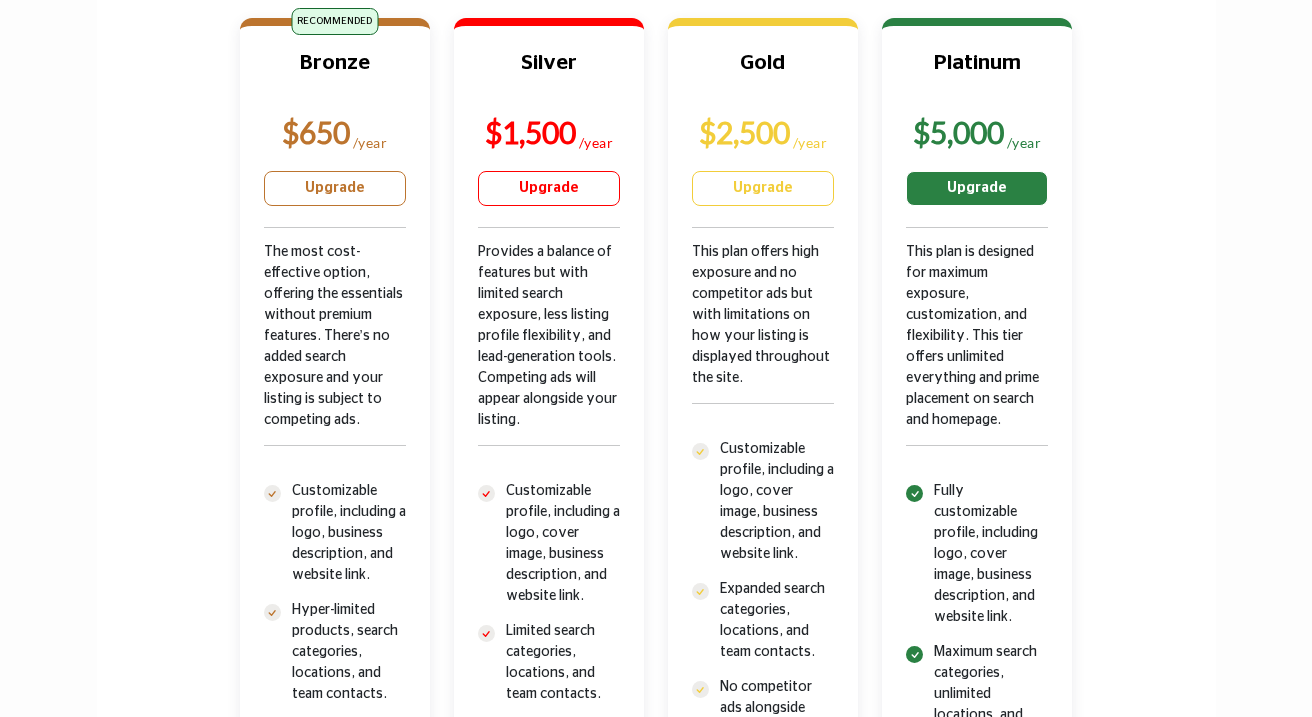 click on "Upgrade" at bounding box center [977, 188] 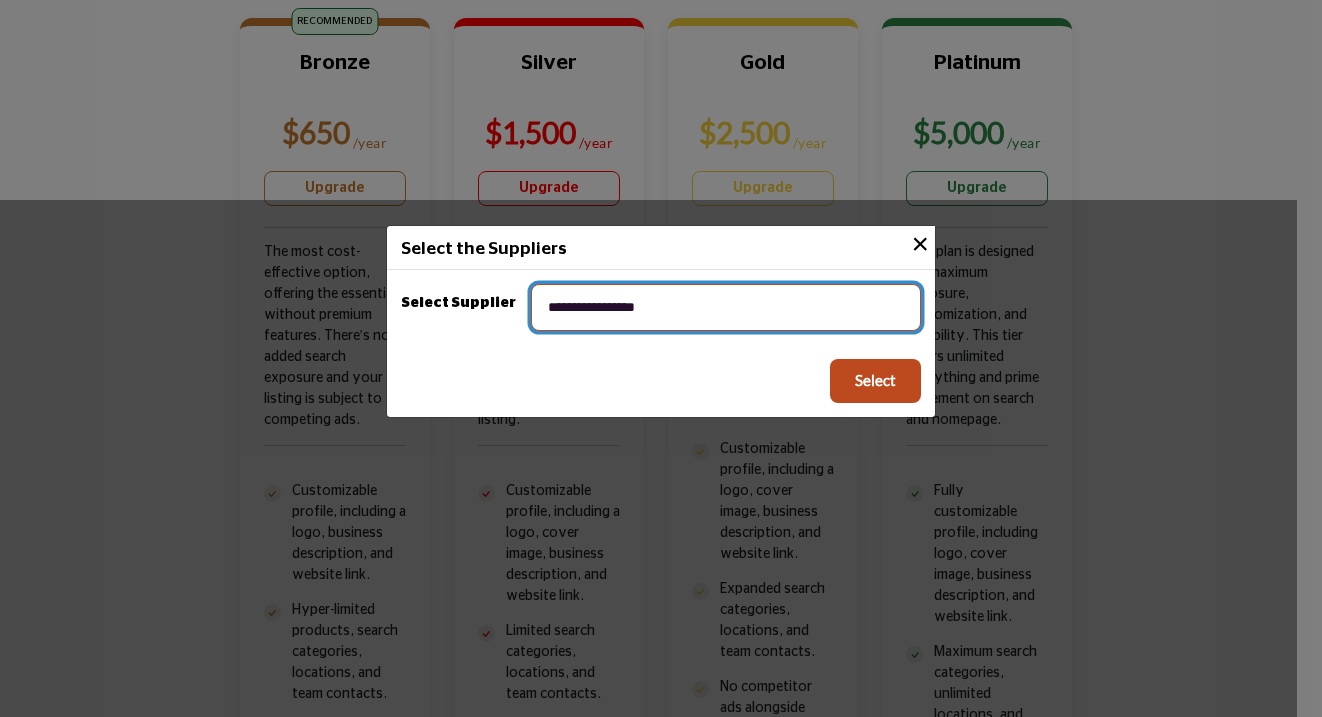 click on "**********" at bounding box center [726, 307] 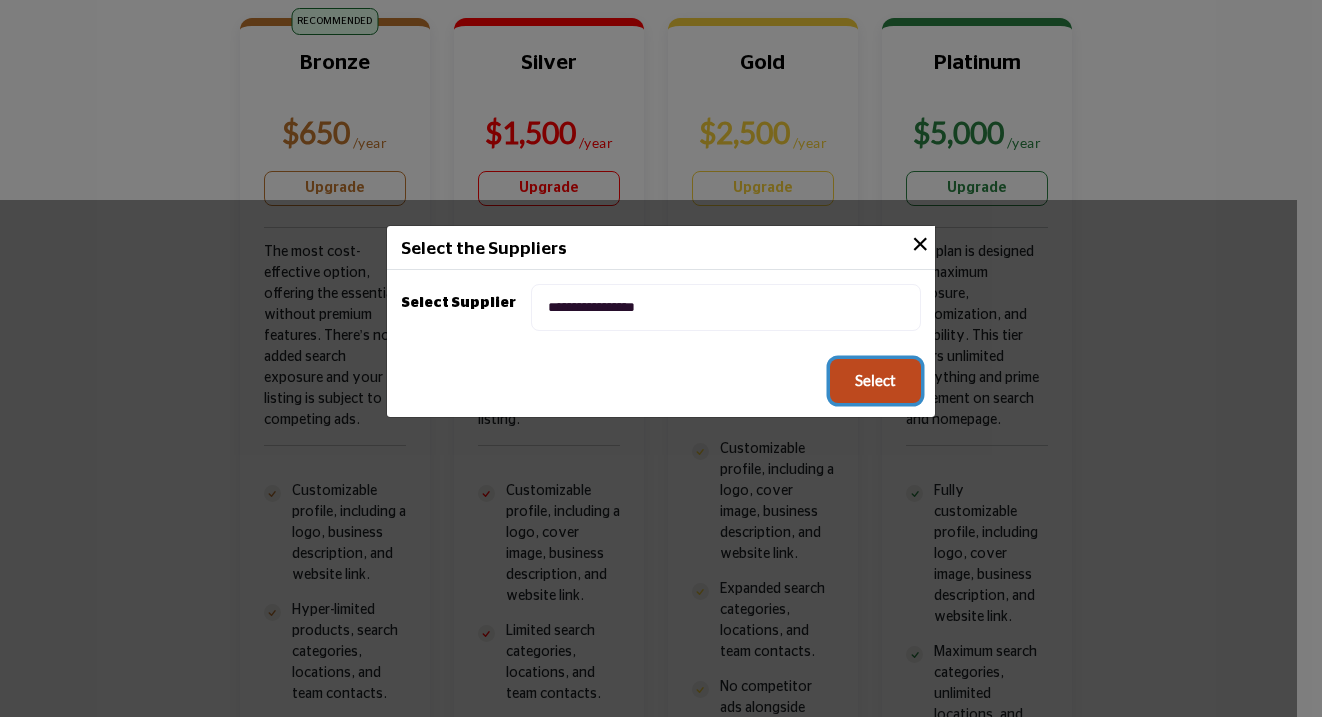click on "Select" at bounding box center [875, 381] 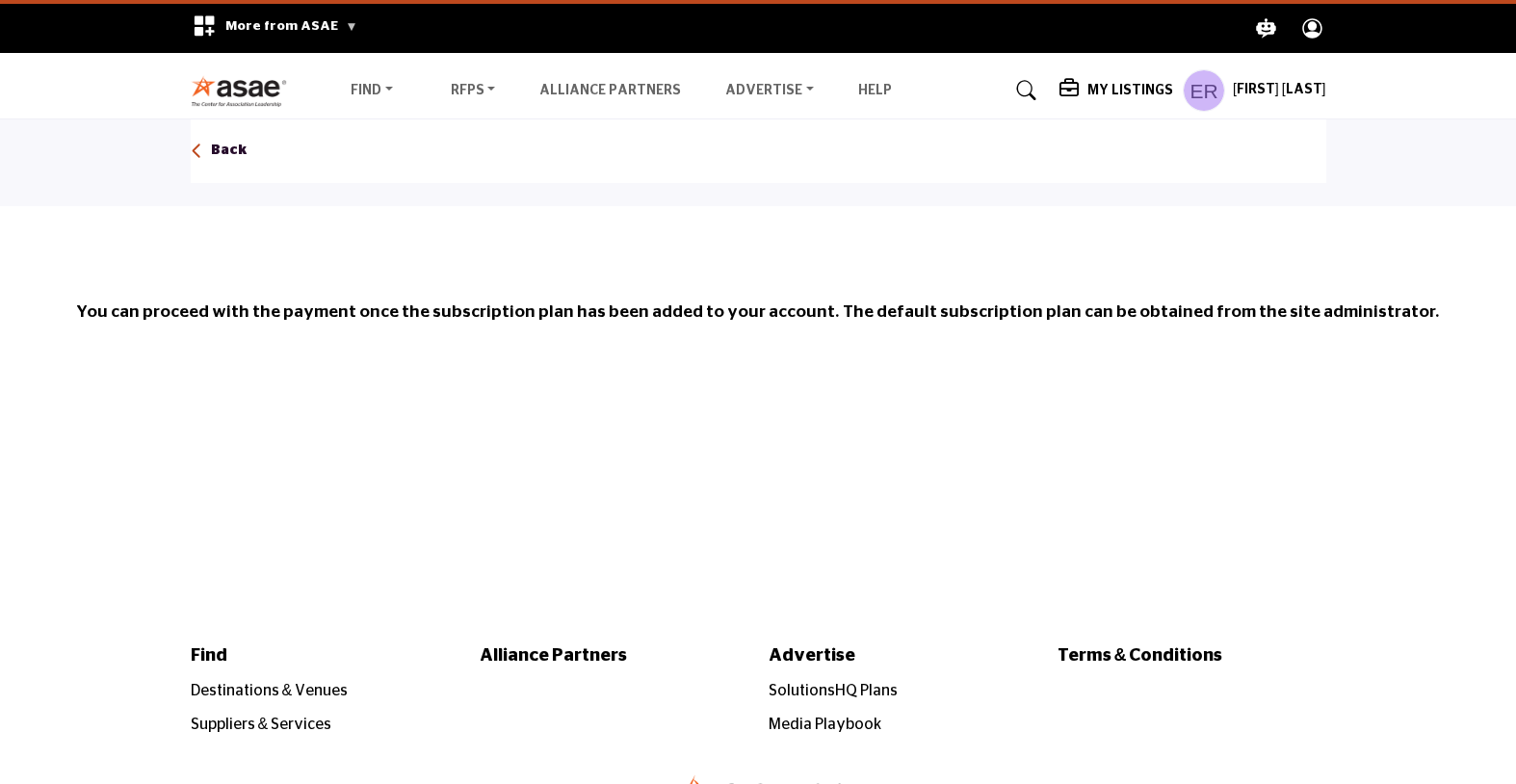 scroll, scrollTop: 0, scrollLeft: 0, axis: both 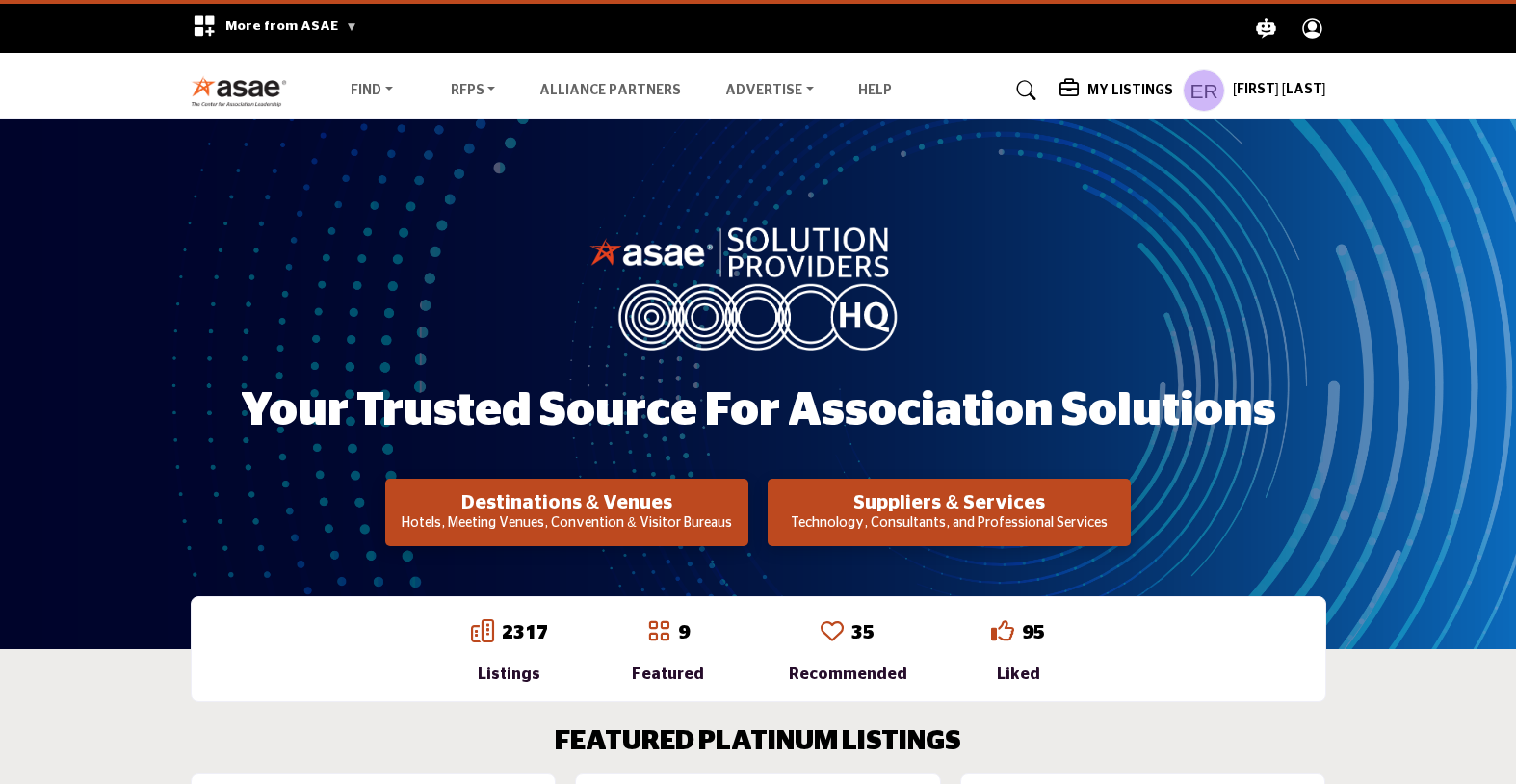click on "My Listings" at bounding box center [1130, 91] 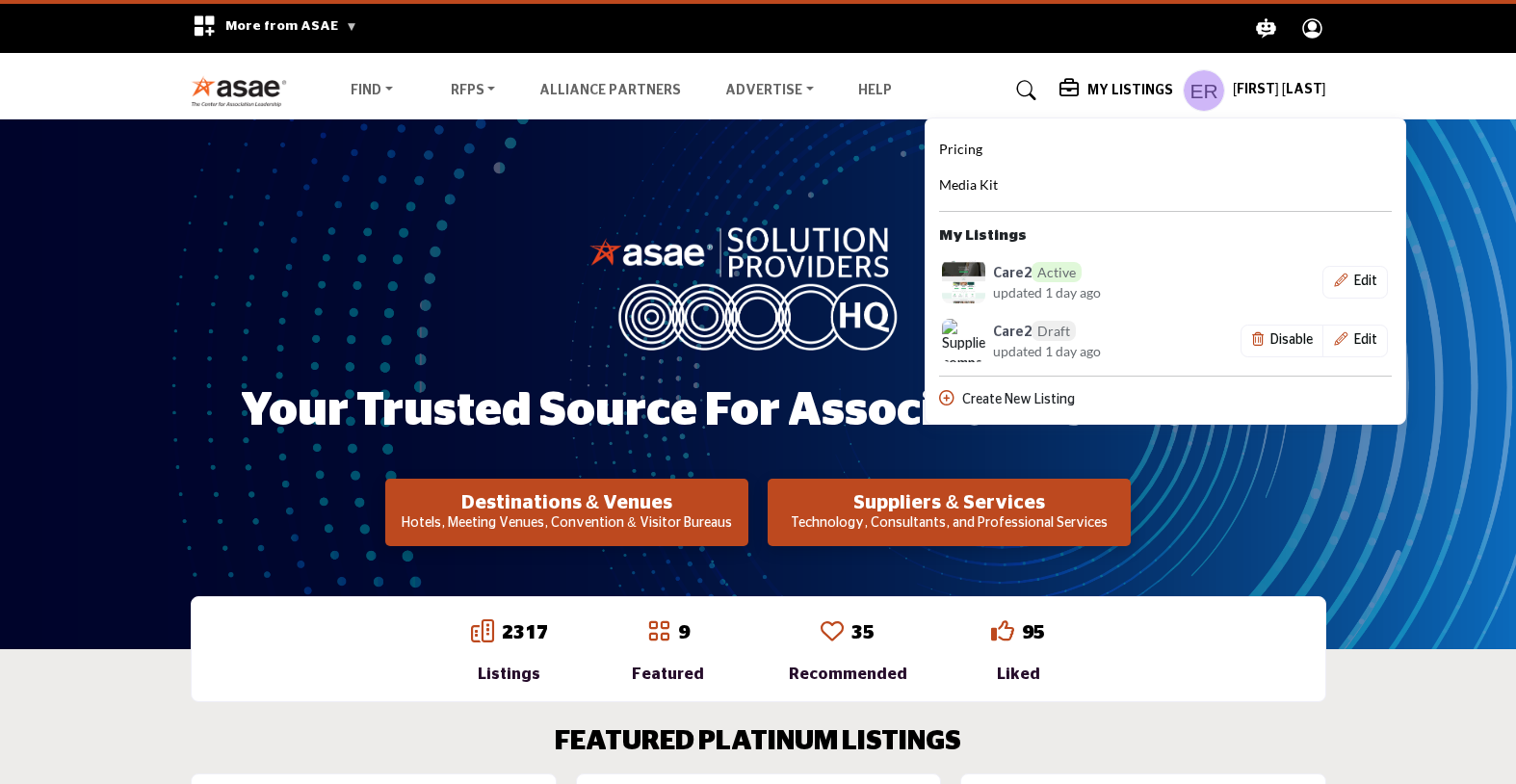 click on "[FIRST] [LAST]" at bounding box center (1279, 91) 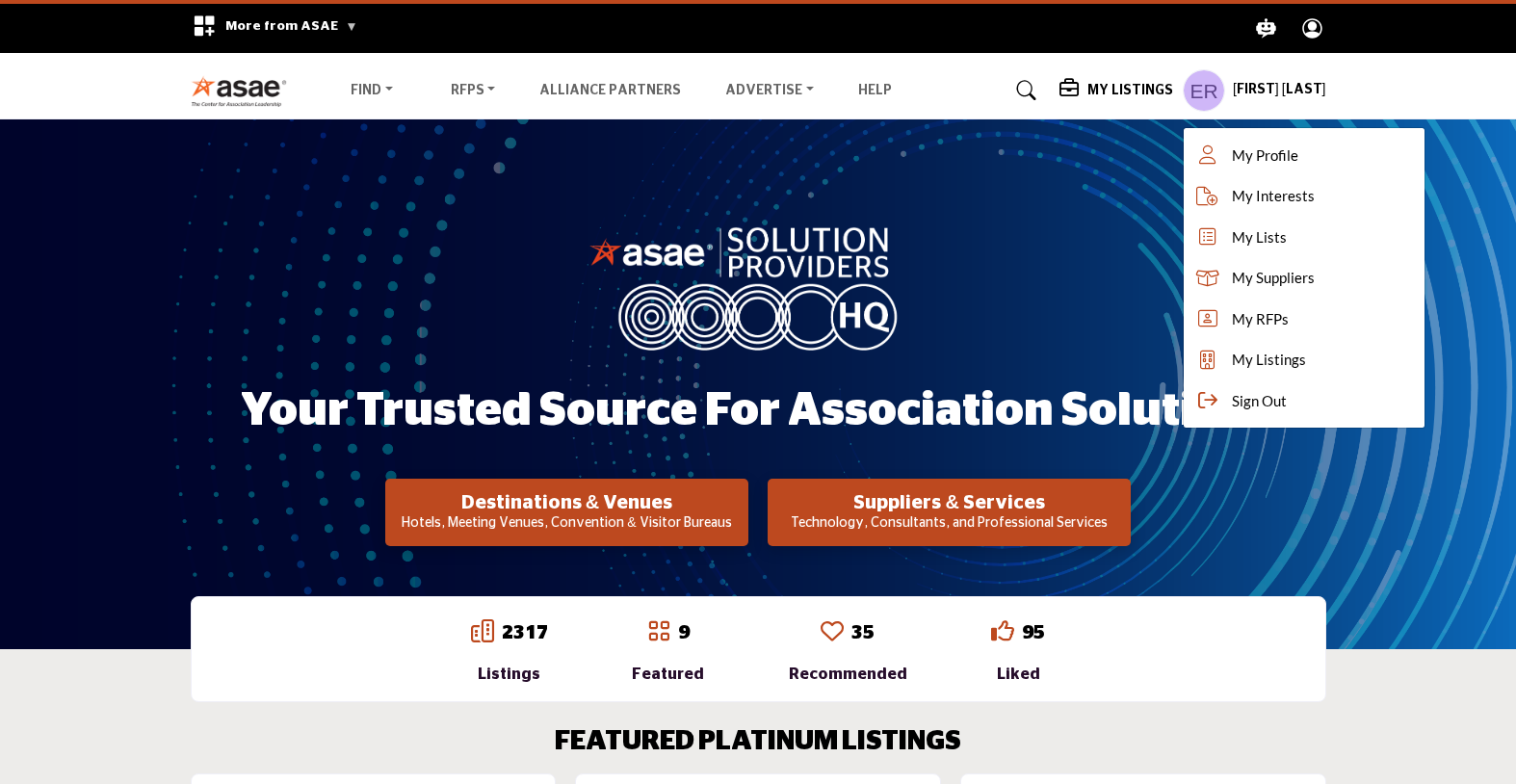 click on "My Listings" at bounding box center (1130, 91) 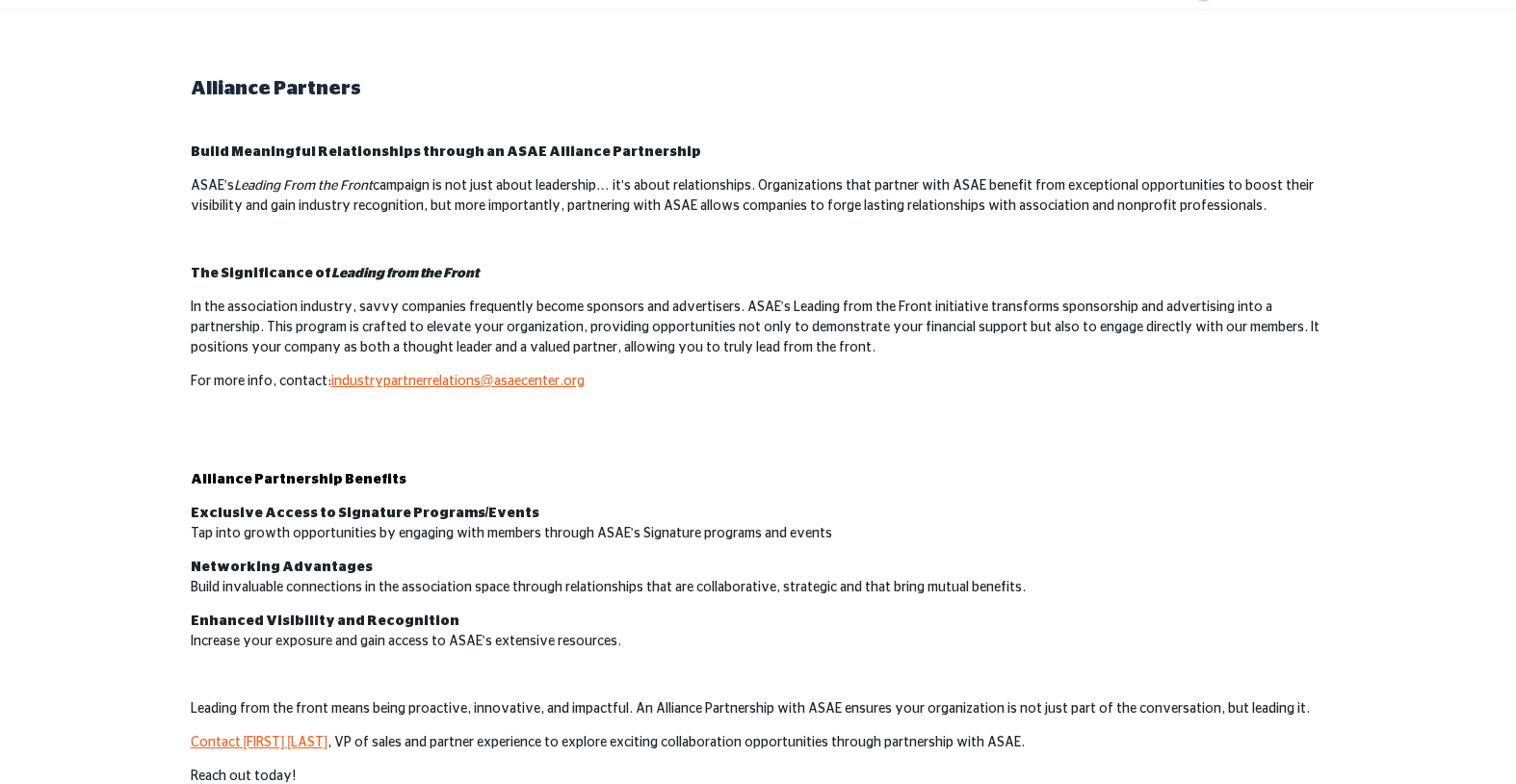 scroll, scrollTop: 0, scrollLeft: 0, axis: both 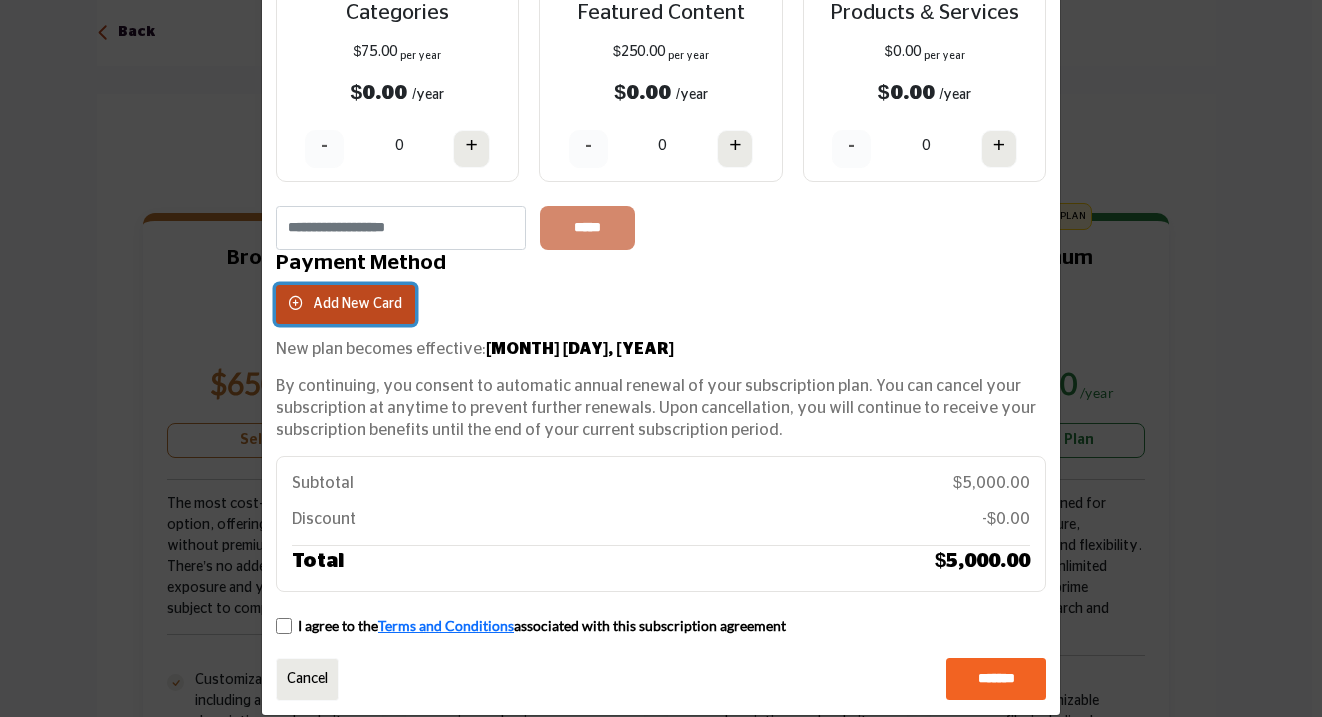 click on "Add New Card" at bounding box center [357, 304] 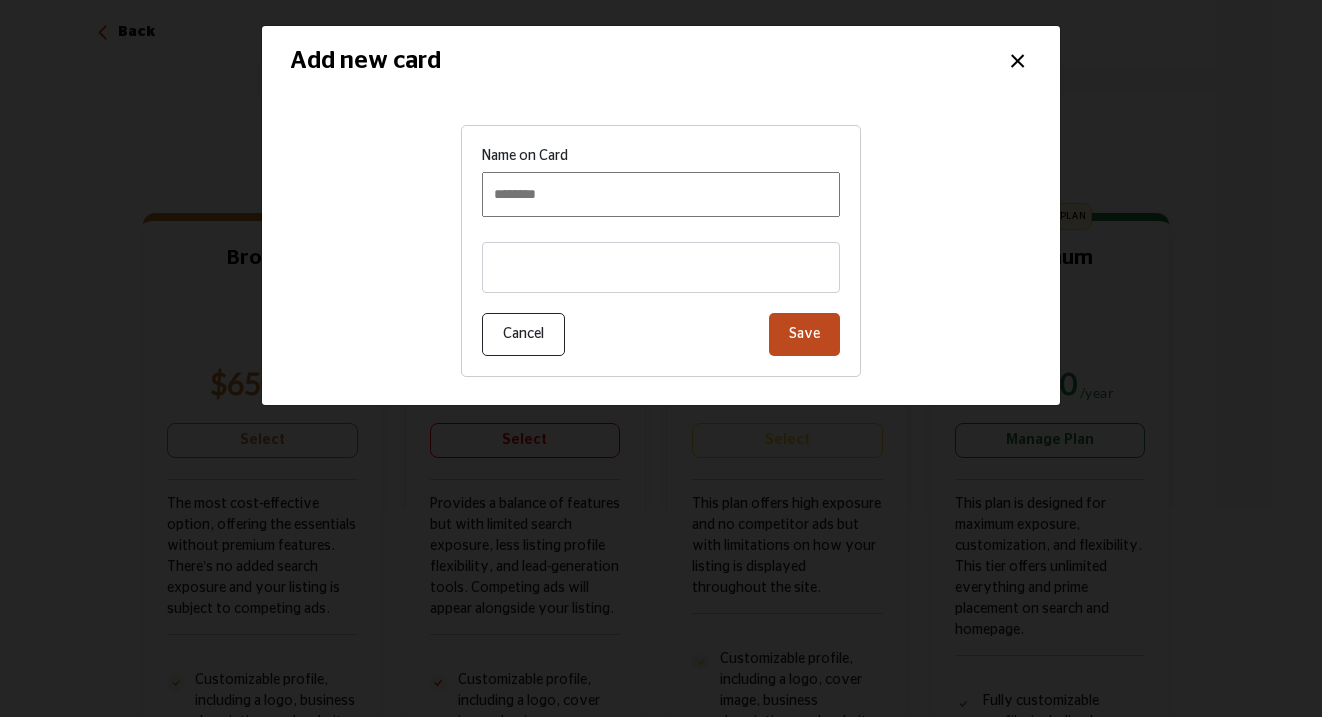 click on "Name on Card" at bounding box center (661, 194) 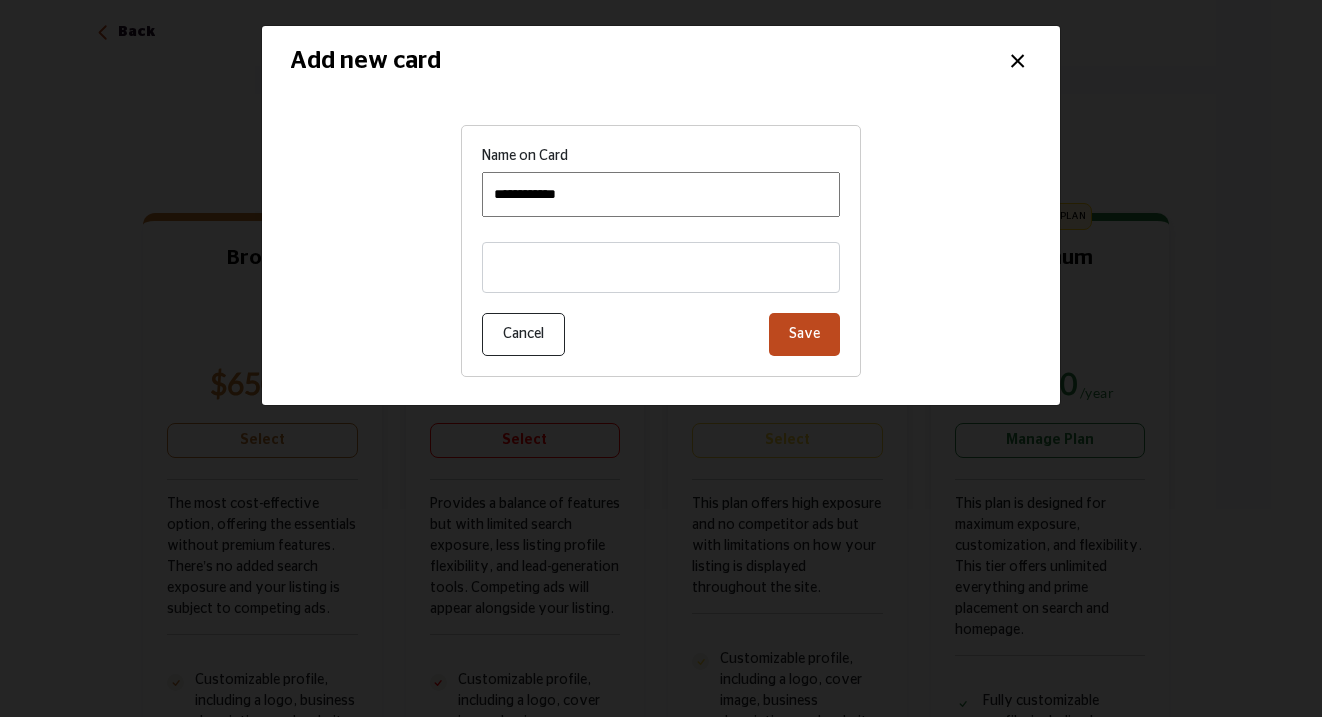 type on "**********" 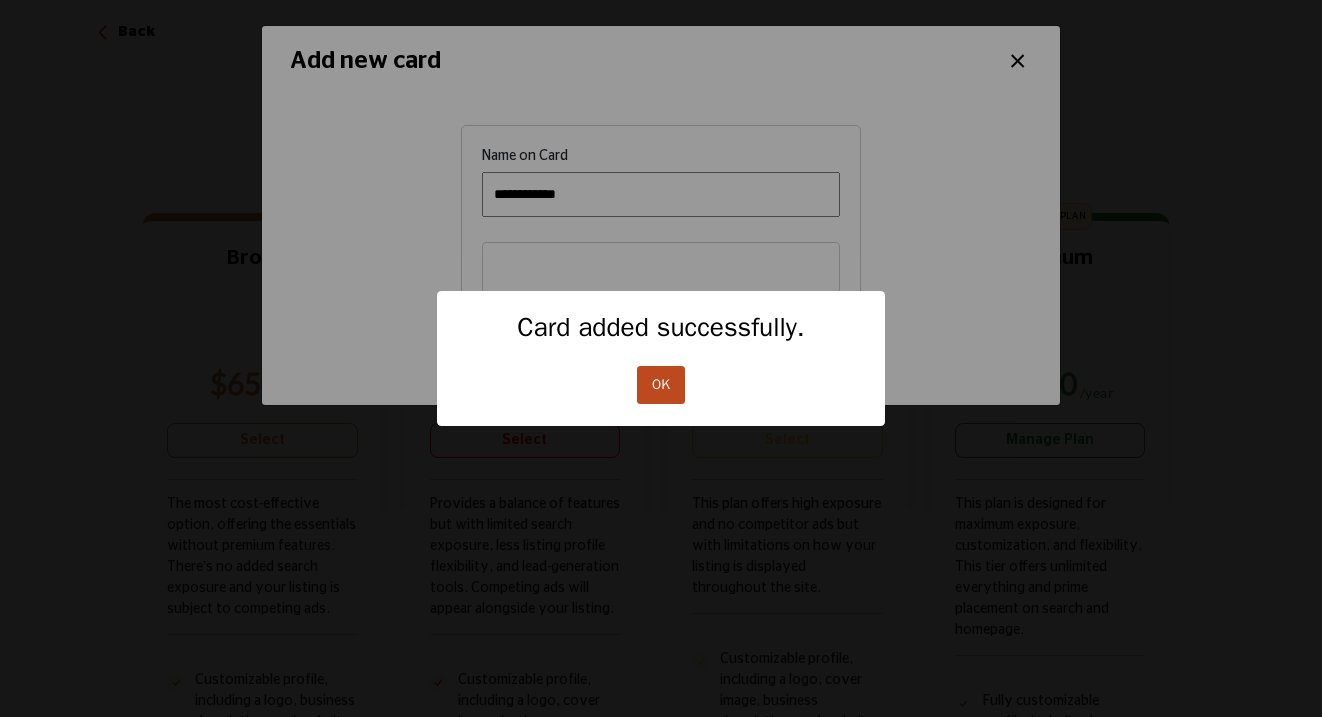click on "OK" at bounding box center (661, 385) 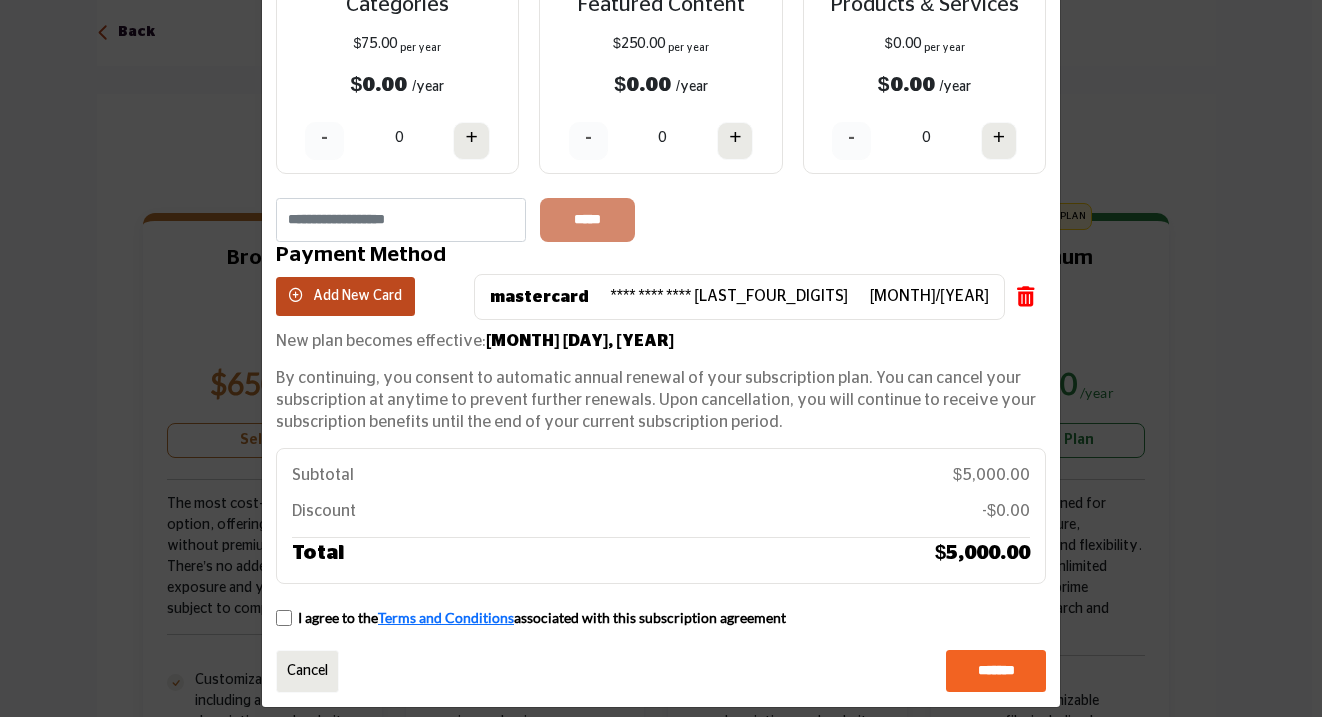 scroll, scrollTop: 203, scrollLeft: 0, axis: vertical 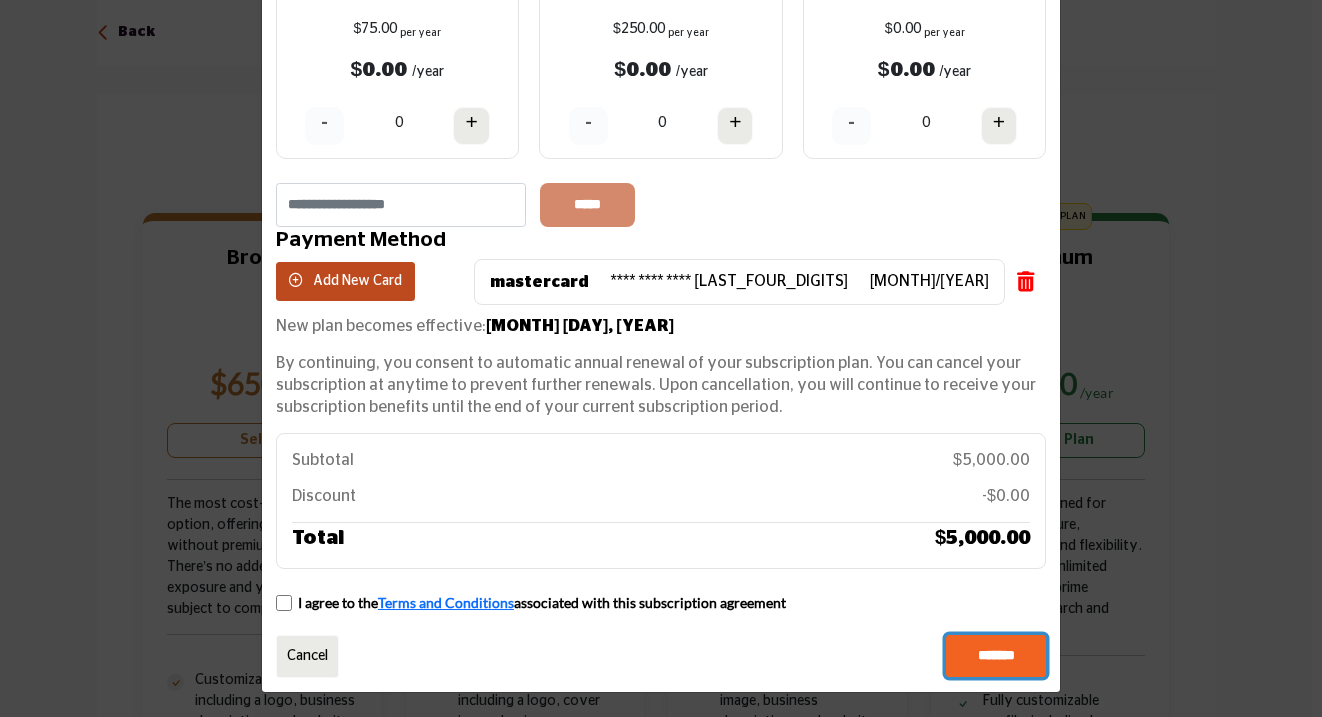 click on "*******" at bounding box center [996, 656] 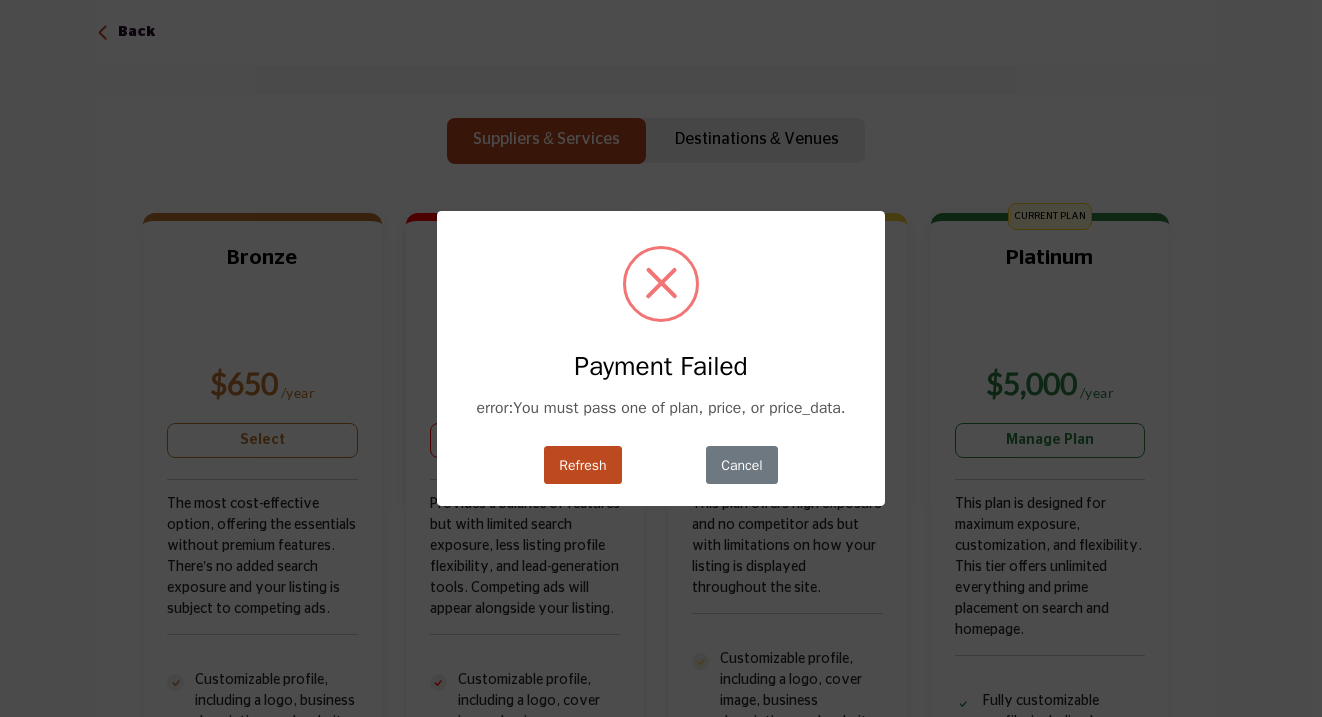 click on "Refresh" at bounding box center (583, 465) 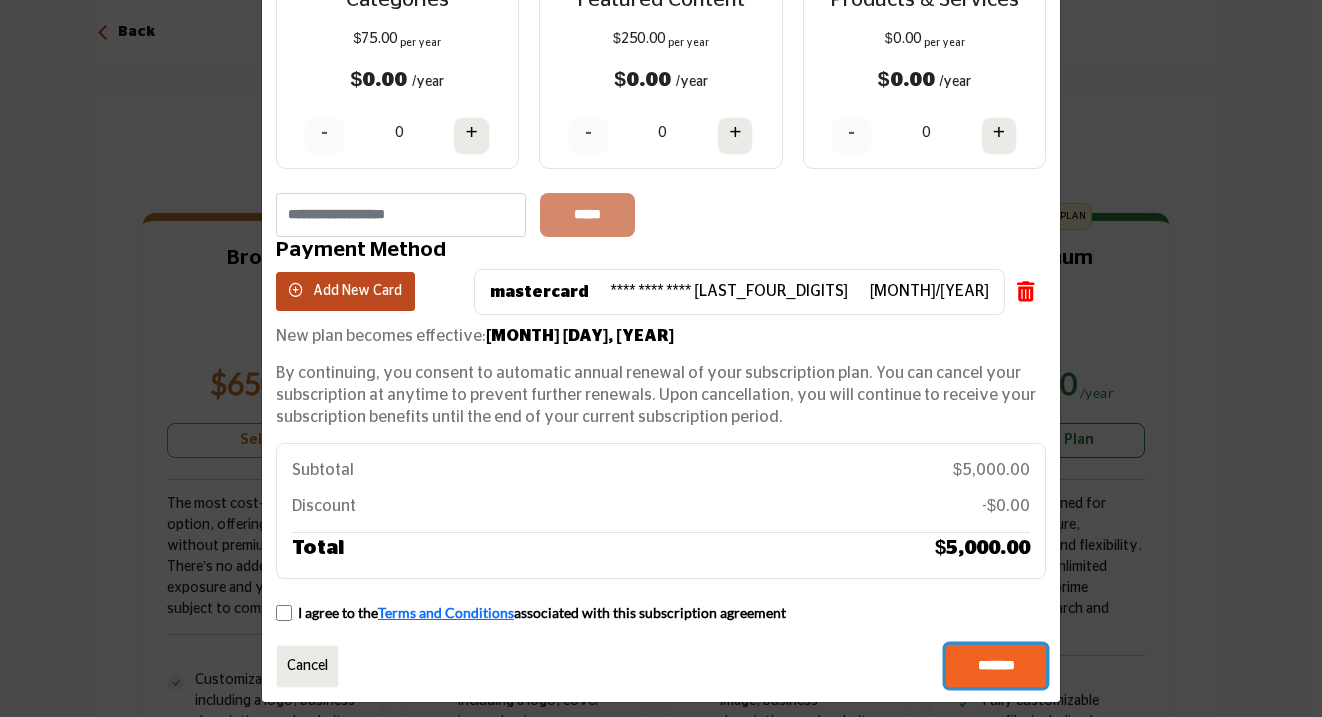 scroll, scrollTop: 203, scrollLeft: 0, axis: vertical 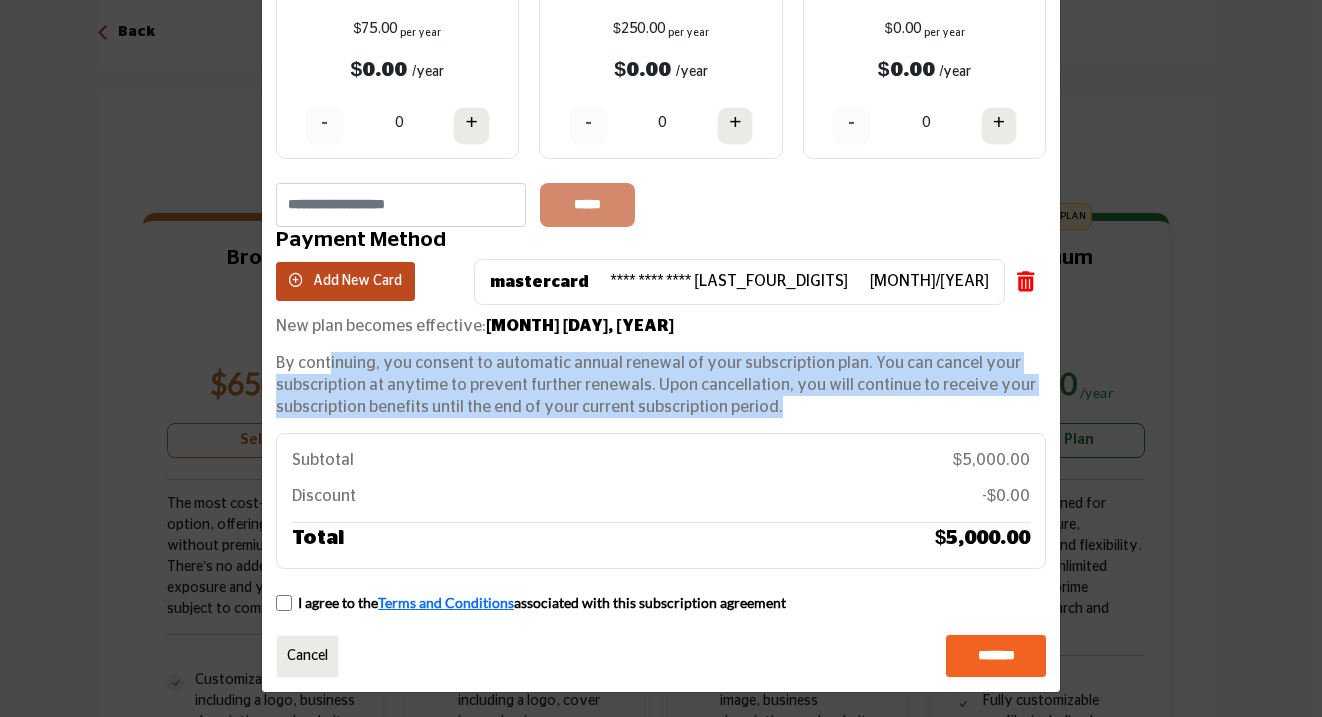 drag, startPoint x: 377, startPoint y: 367, endPoint x: 827, endPoint y: 402, distance: 451.35907 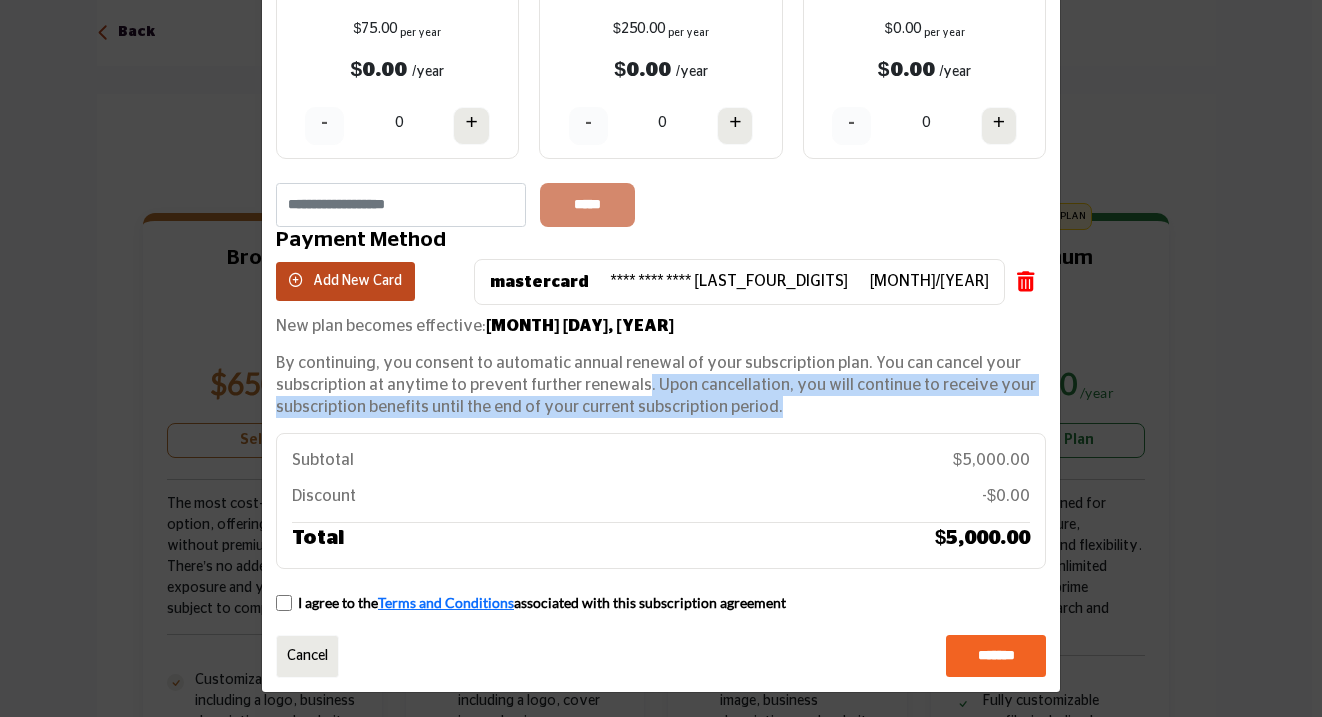 drag, startPoint x: 641, startPoint y: 394, endPoint x: 793, endPoint y: 404, distance: 152.3286 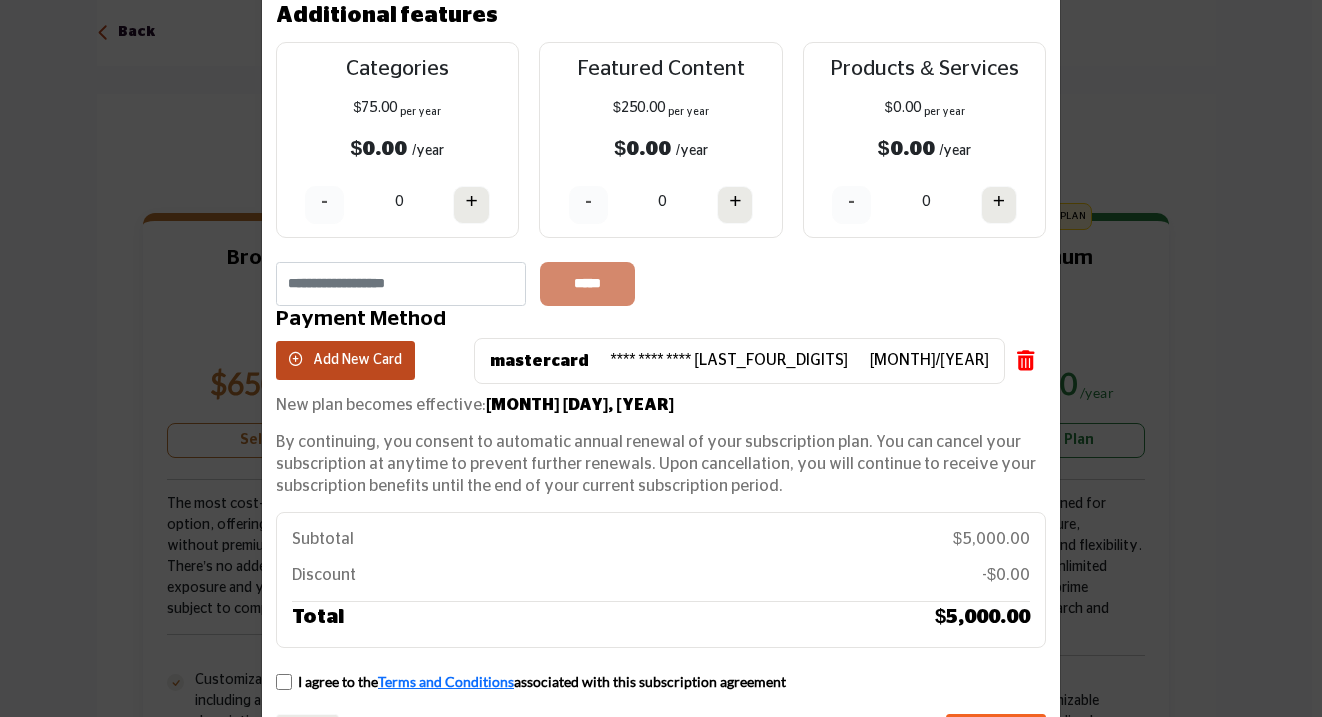 scroll, scrollTop: 0, scrollLeft: 0, axis: both 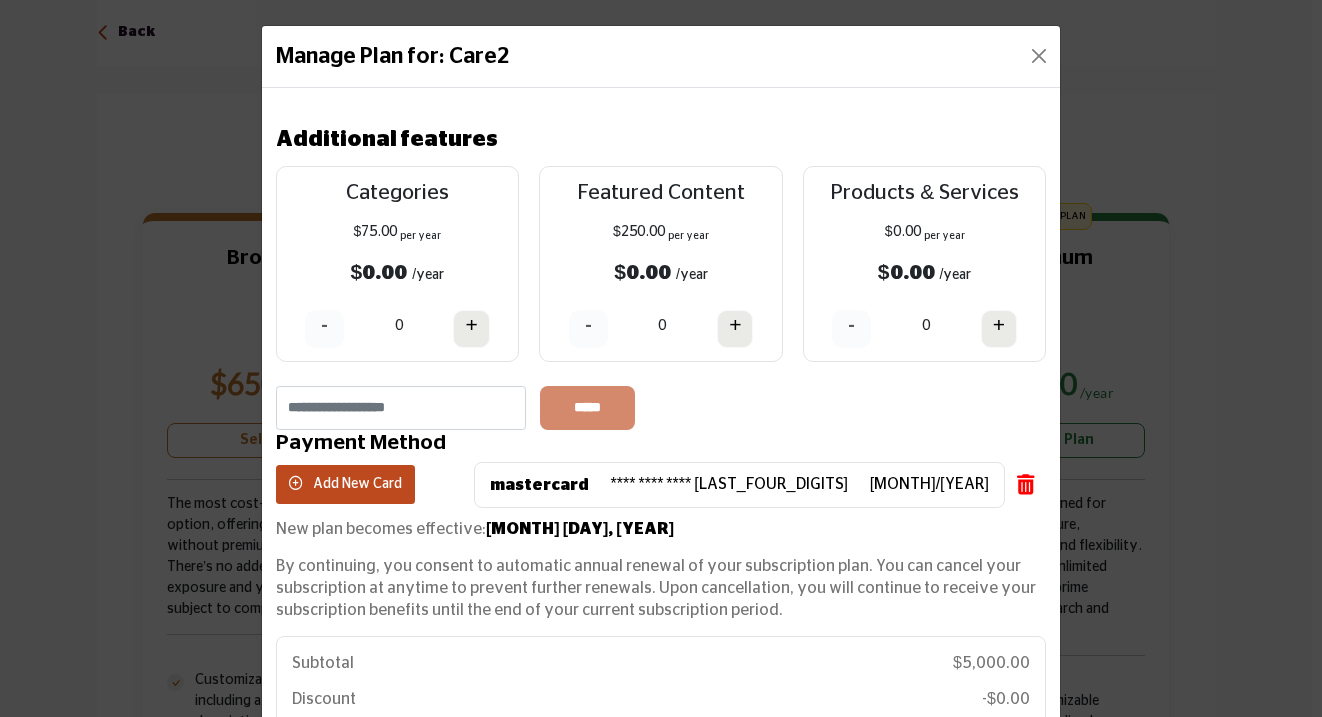 click on "-" at bounding box center [324, 330] 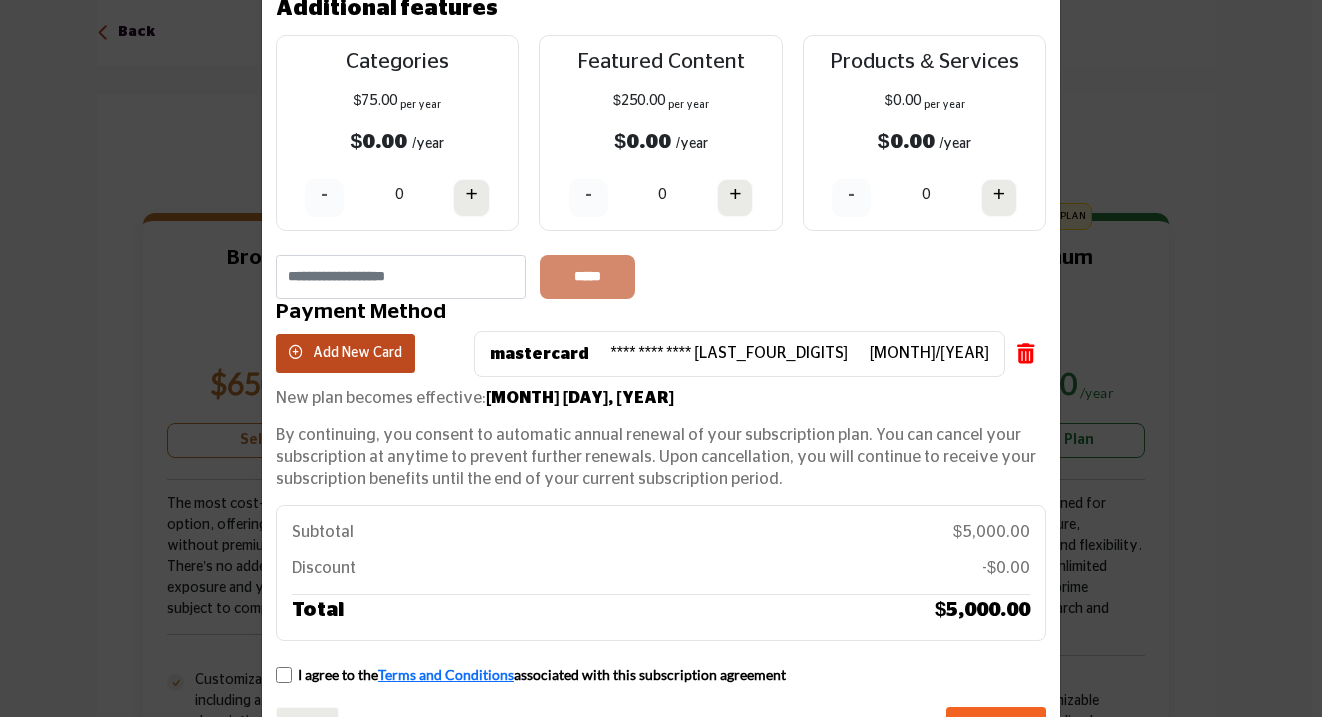 scroll, scrollTop: 203, scrollLeft: 0, axis: vertical 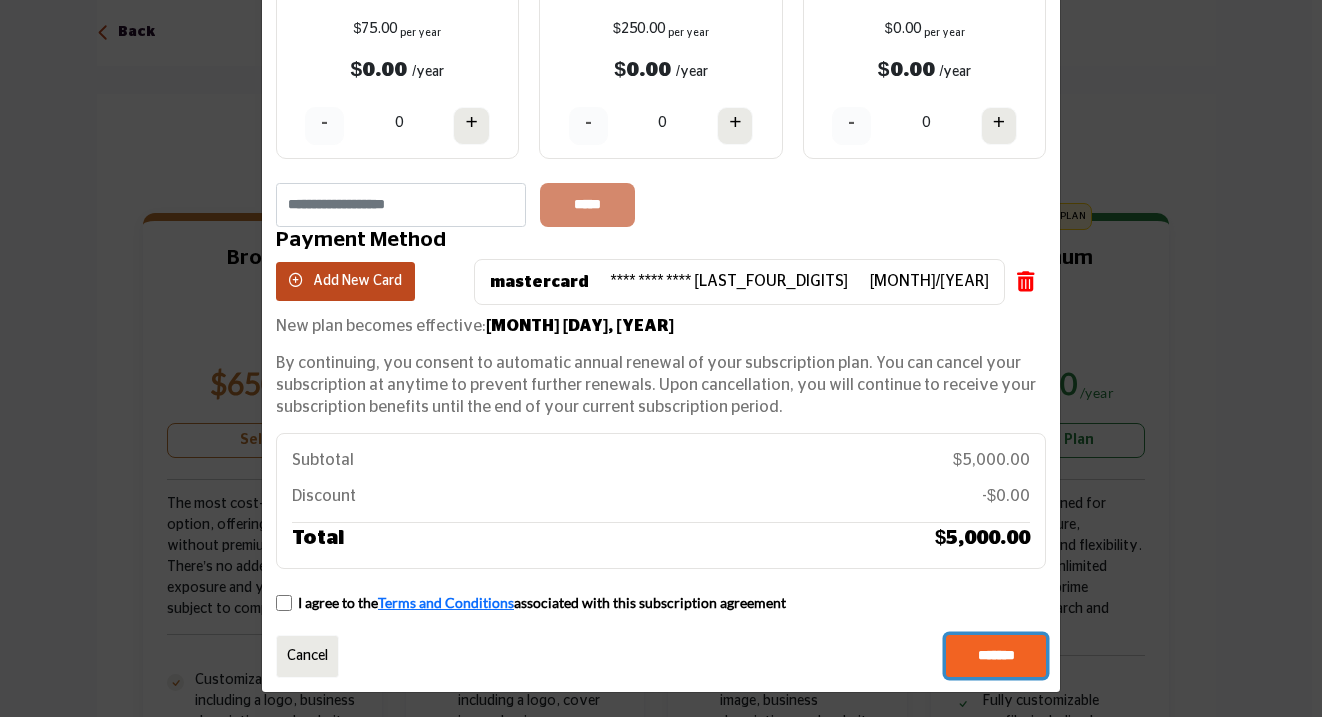 click on "*******" at bounding box center (996, 656) 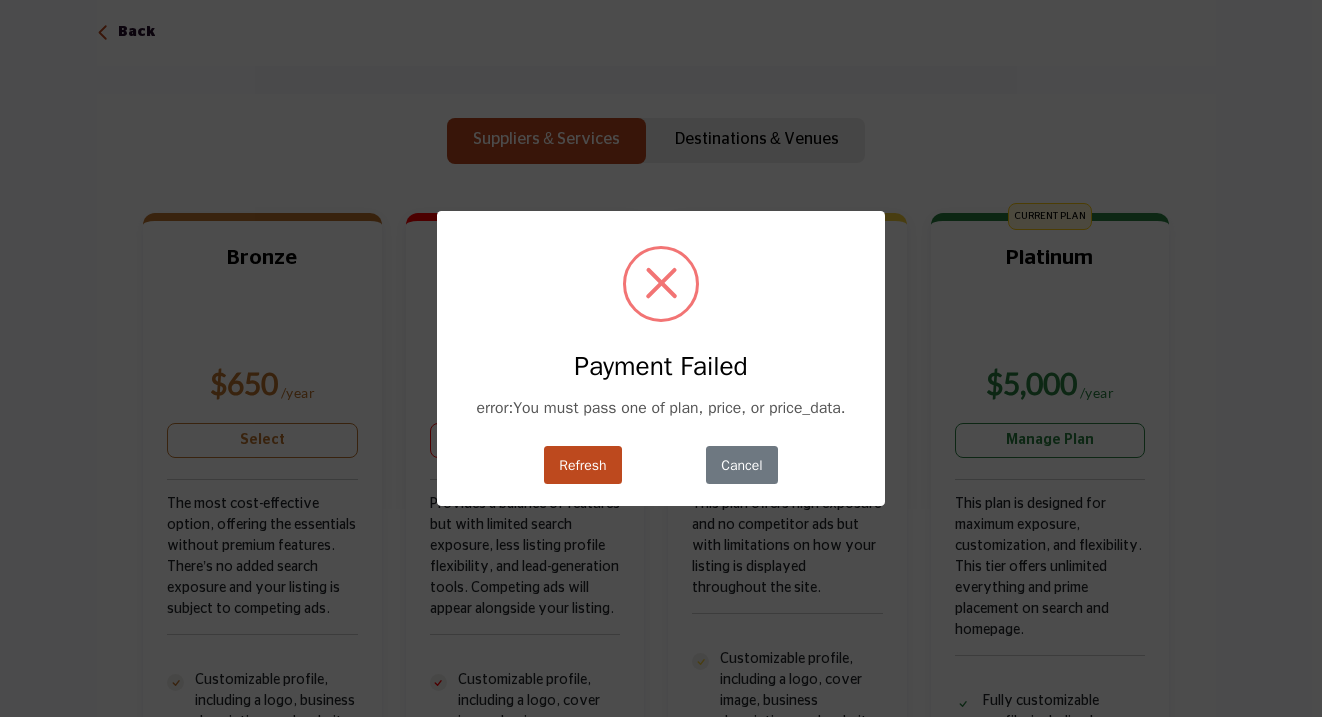 type 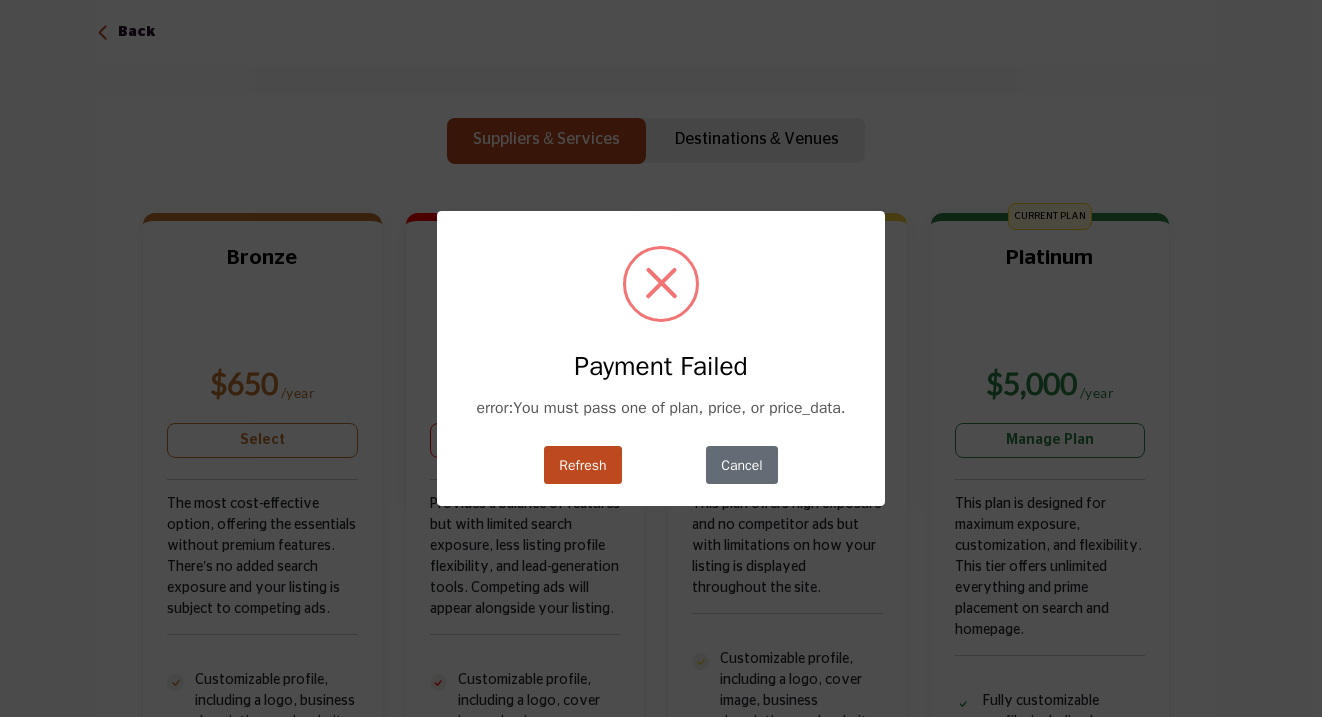click on "Cancel" at bounding box center (742, 465) 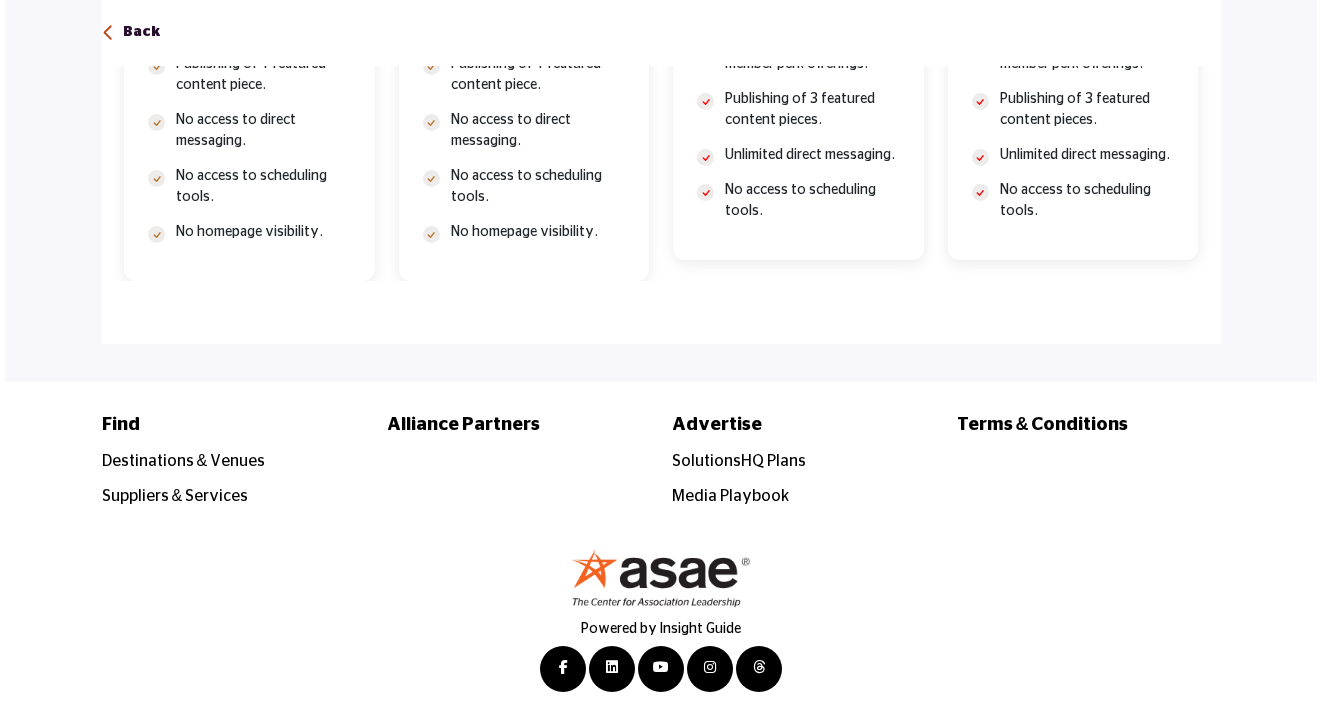 scroll, scrollTop: 1170, scrollLeft: 0, axis: vertical 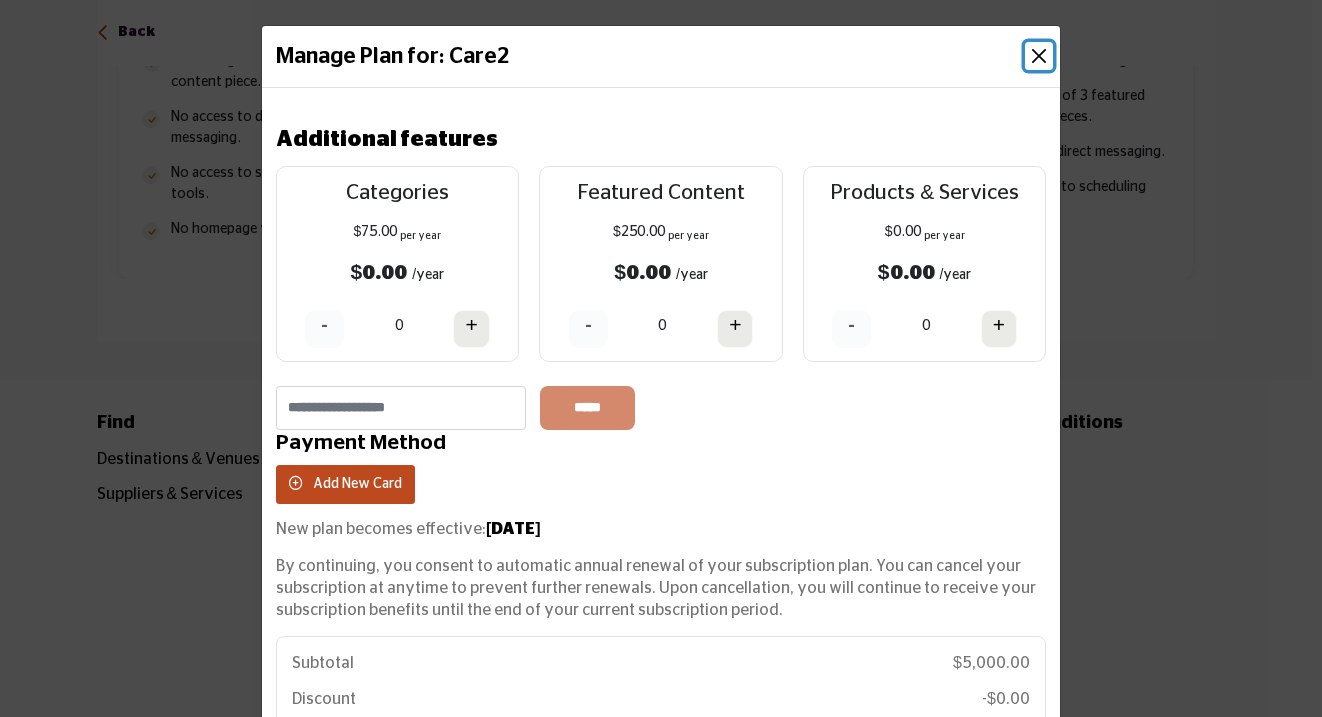 click at bounding box center [1039, 56] 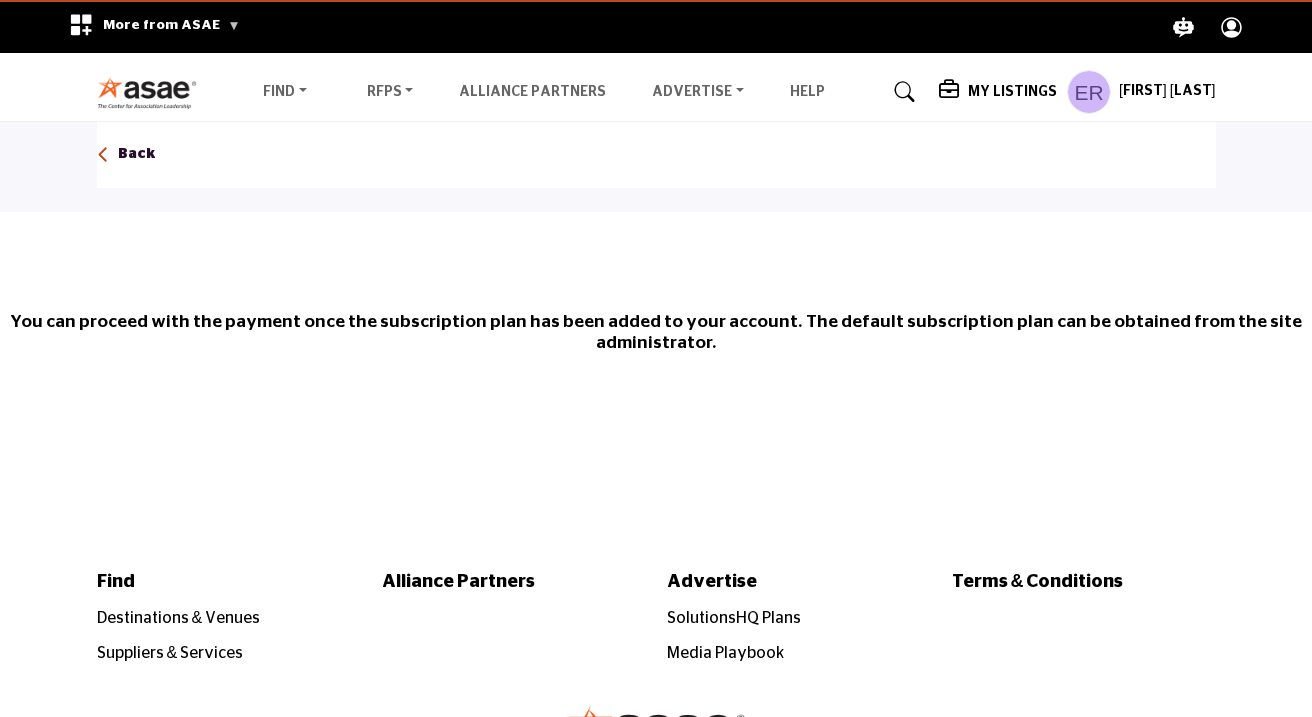 scroll, scrollTop: 0, scrollLeft: 0, axis: both 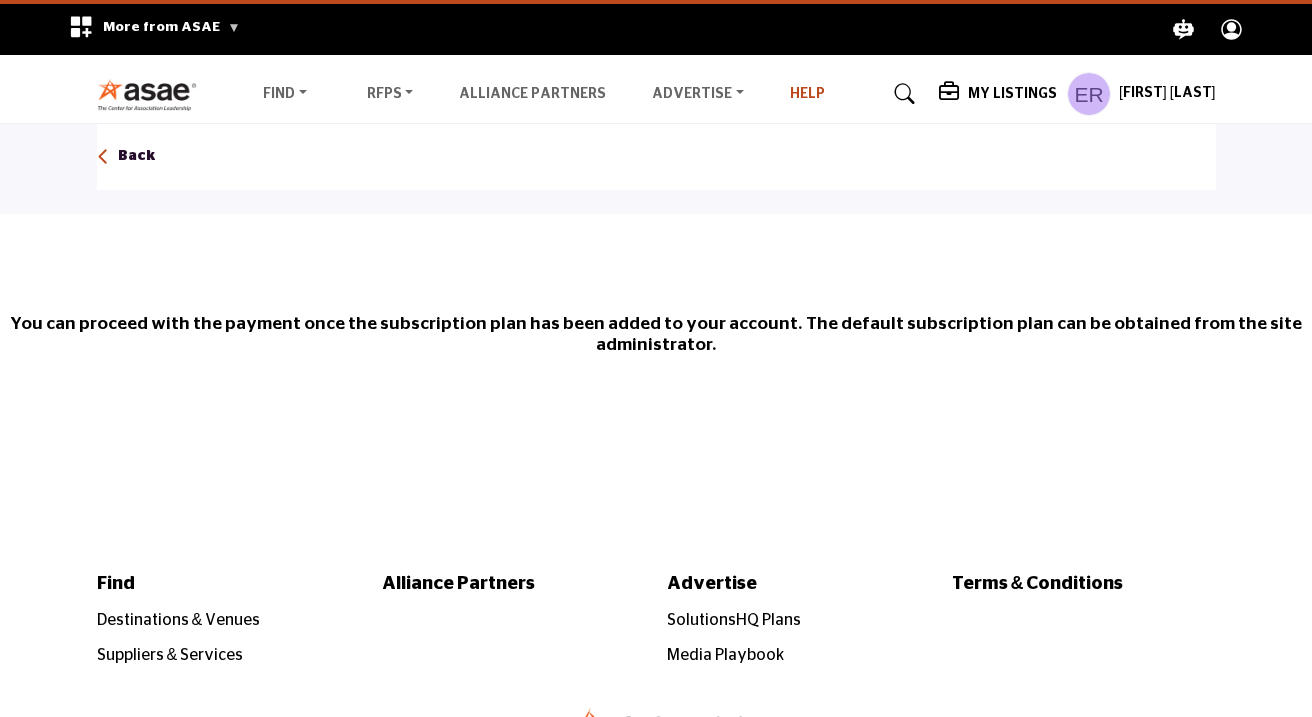 click on "Help" at bounding box center [807, 94] 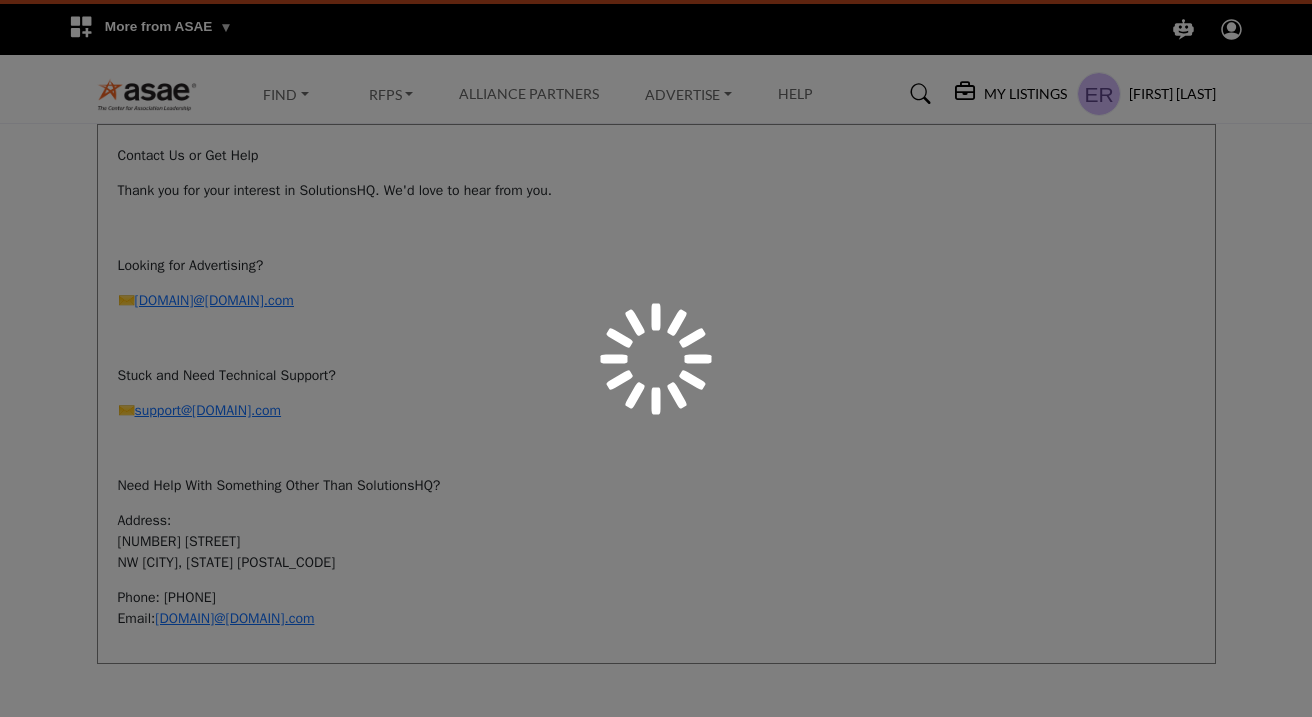 scroll, scrollTop: 0, scrollLeft: 0, axis: both 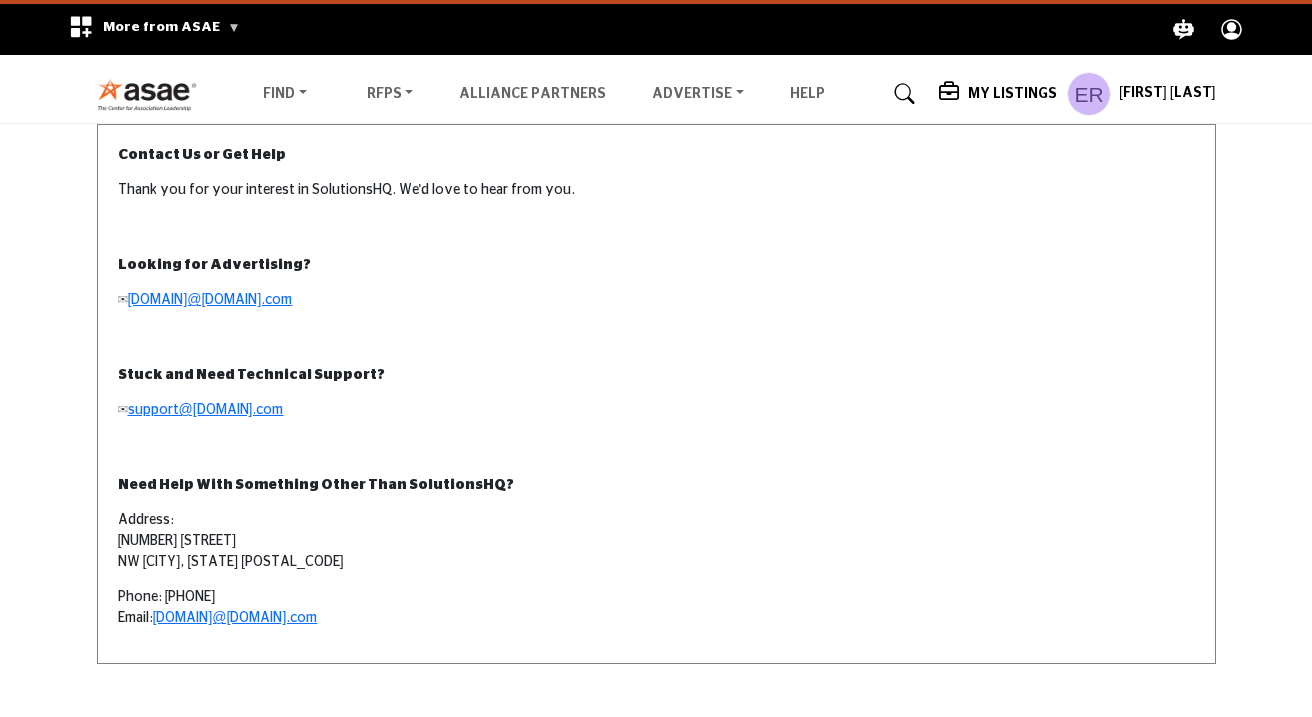 click on "Looking for Advertising?
✉ [DOMAIN]@[DOMAIN].com" at bounding box center (656, 290) 